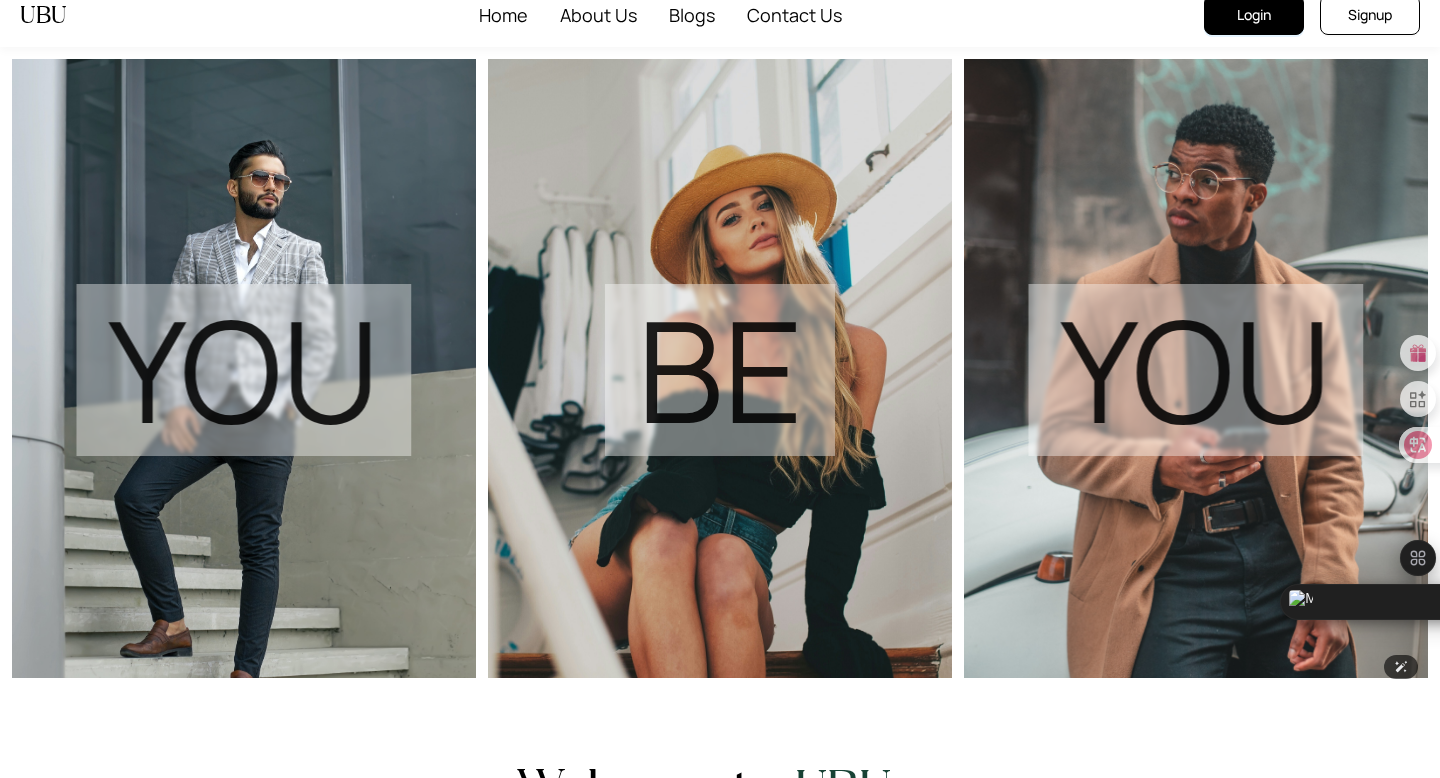 scroll, scrollTop: 0, scrollLeft: 0, axis: both 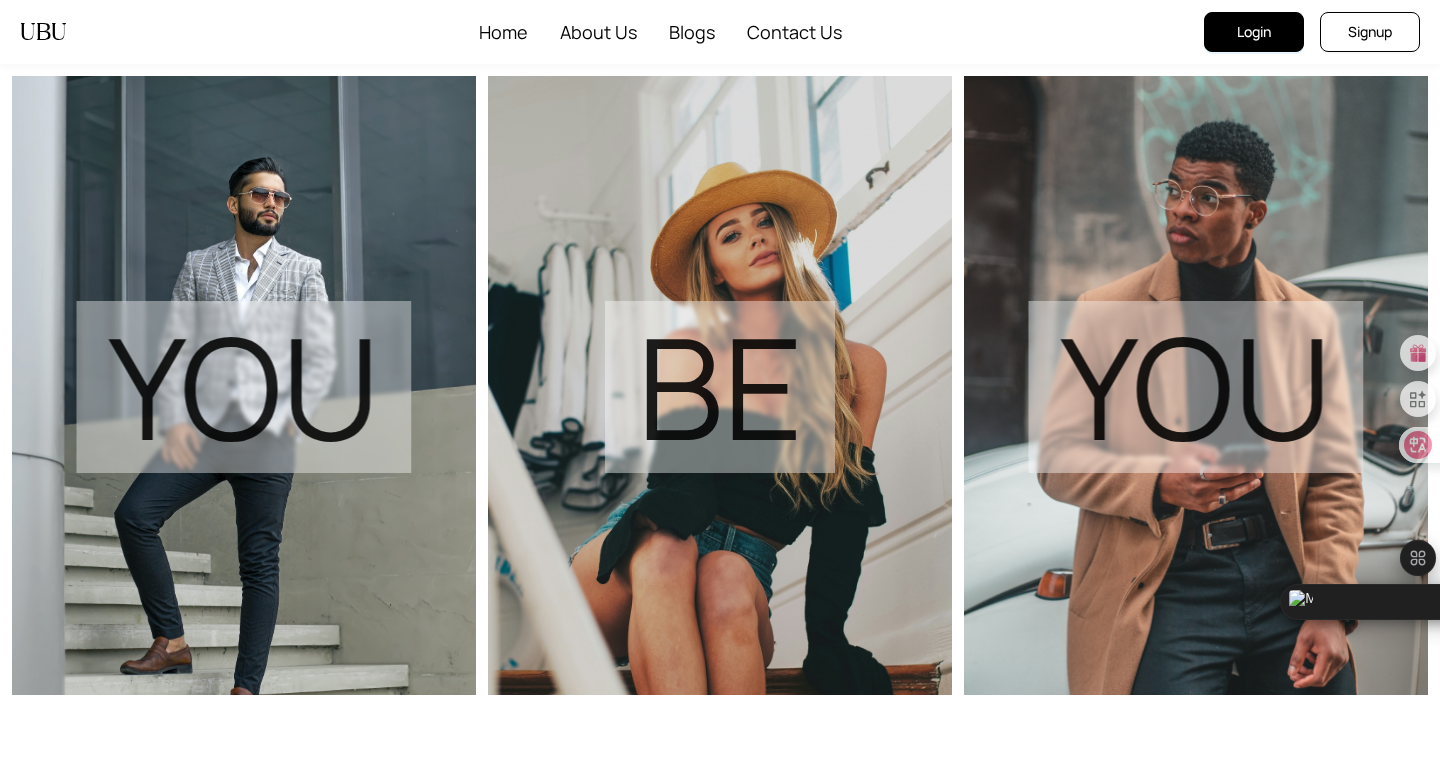 click on "Login" at bounding box center [1254, 32] 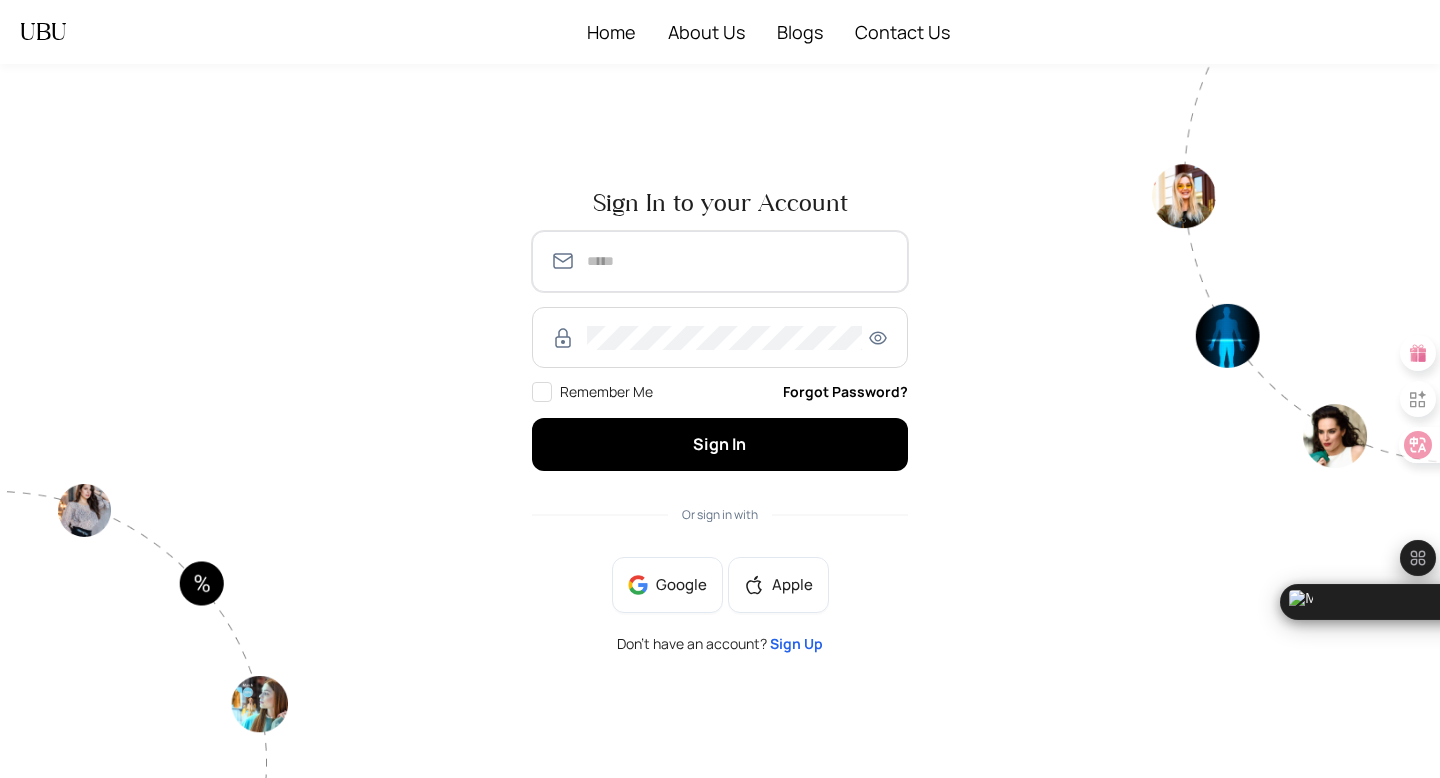 click at bounding box center [738, 261] 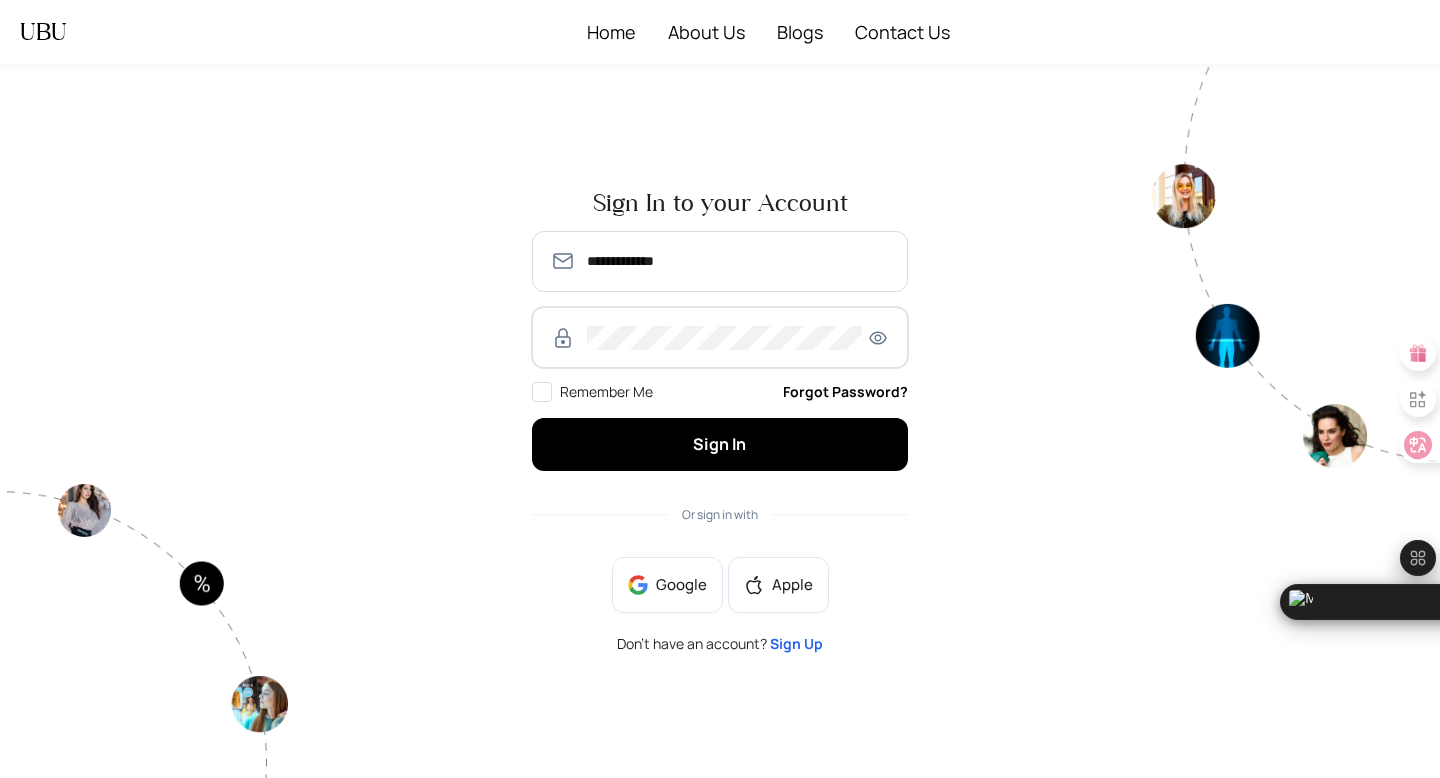 click at bounding box center [878, 338] 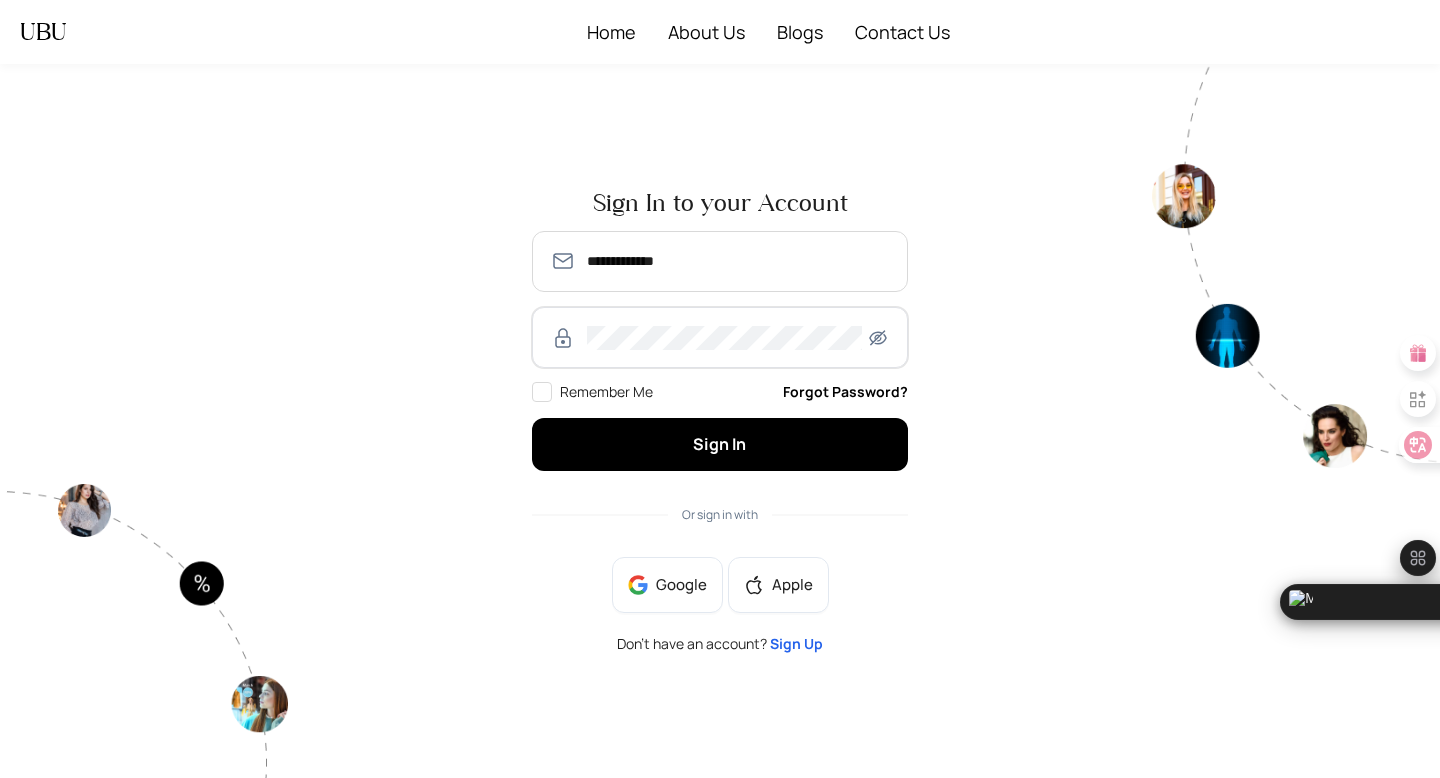 click on "Sign In" at bounding box center [720, 444] 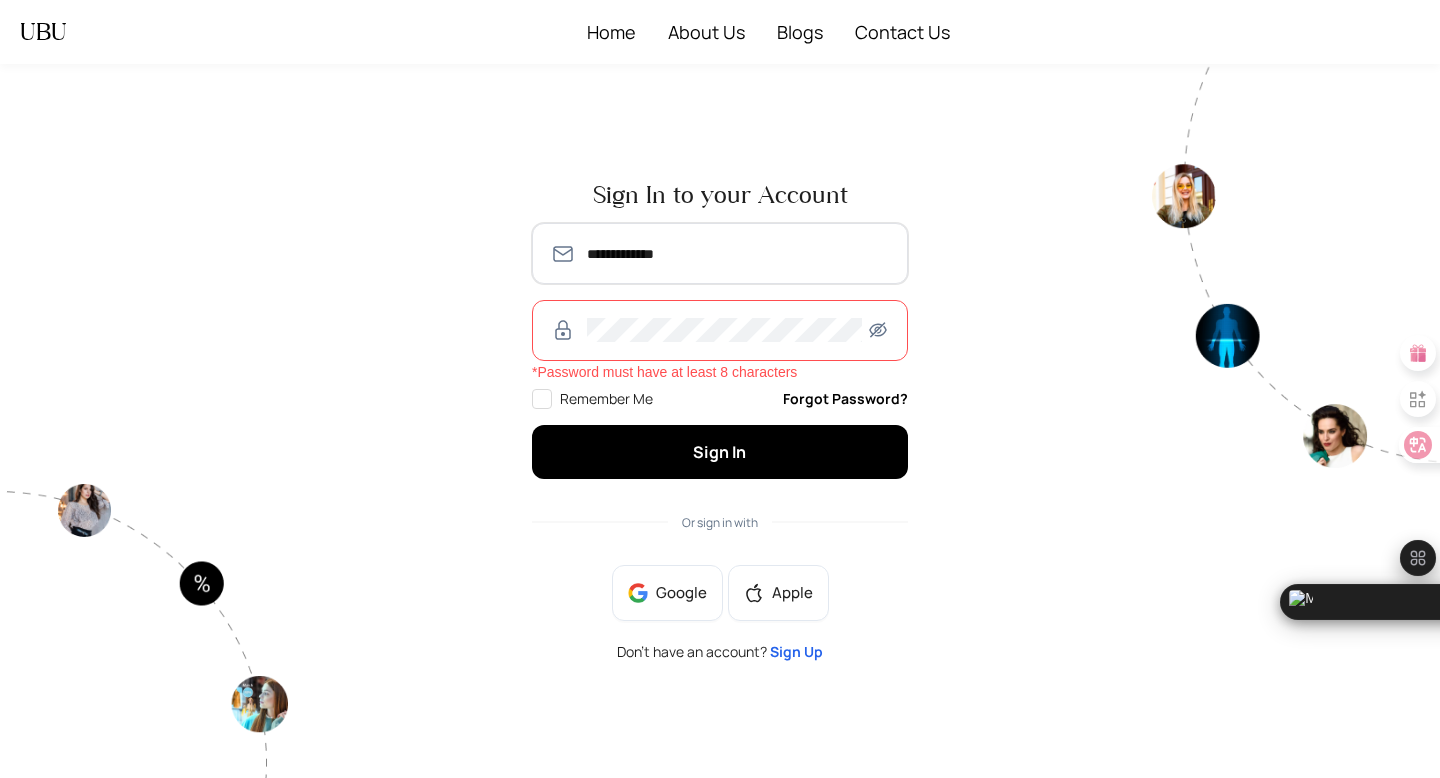 click on "**********" at bounding box center [738, 254] 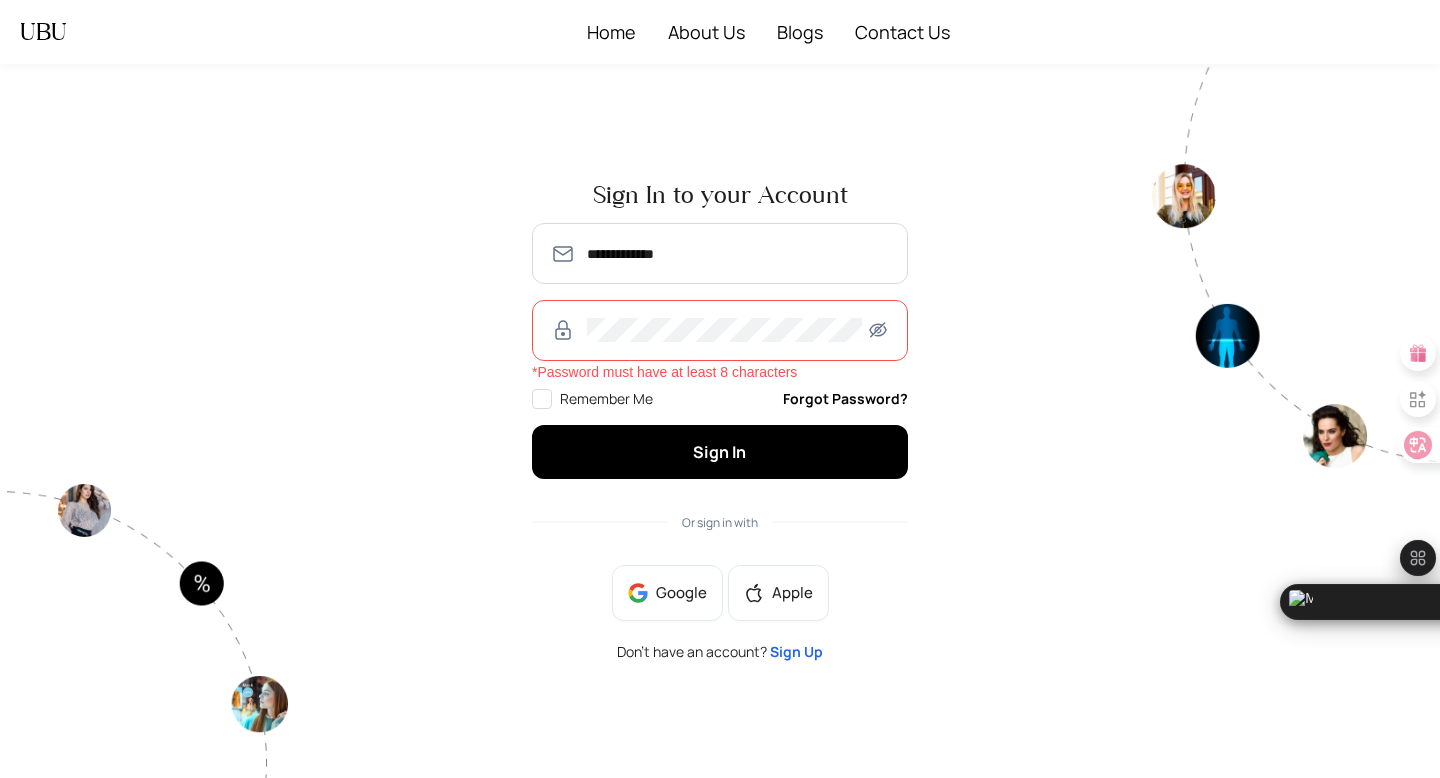 click on "*Password must have at least 8 characters" at bounding box center [720, 372] 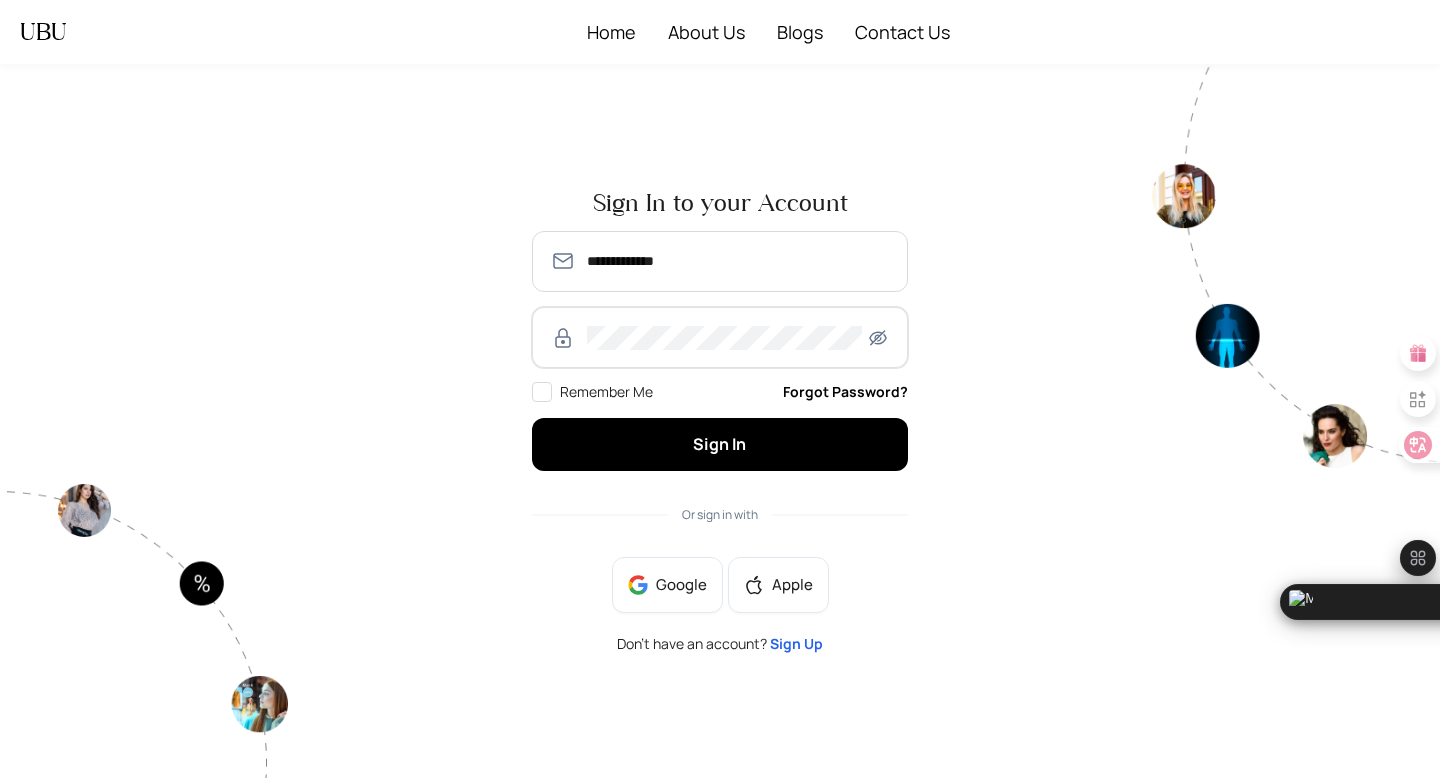 click on "Sign In" at bounding box center [720, 444] 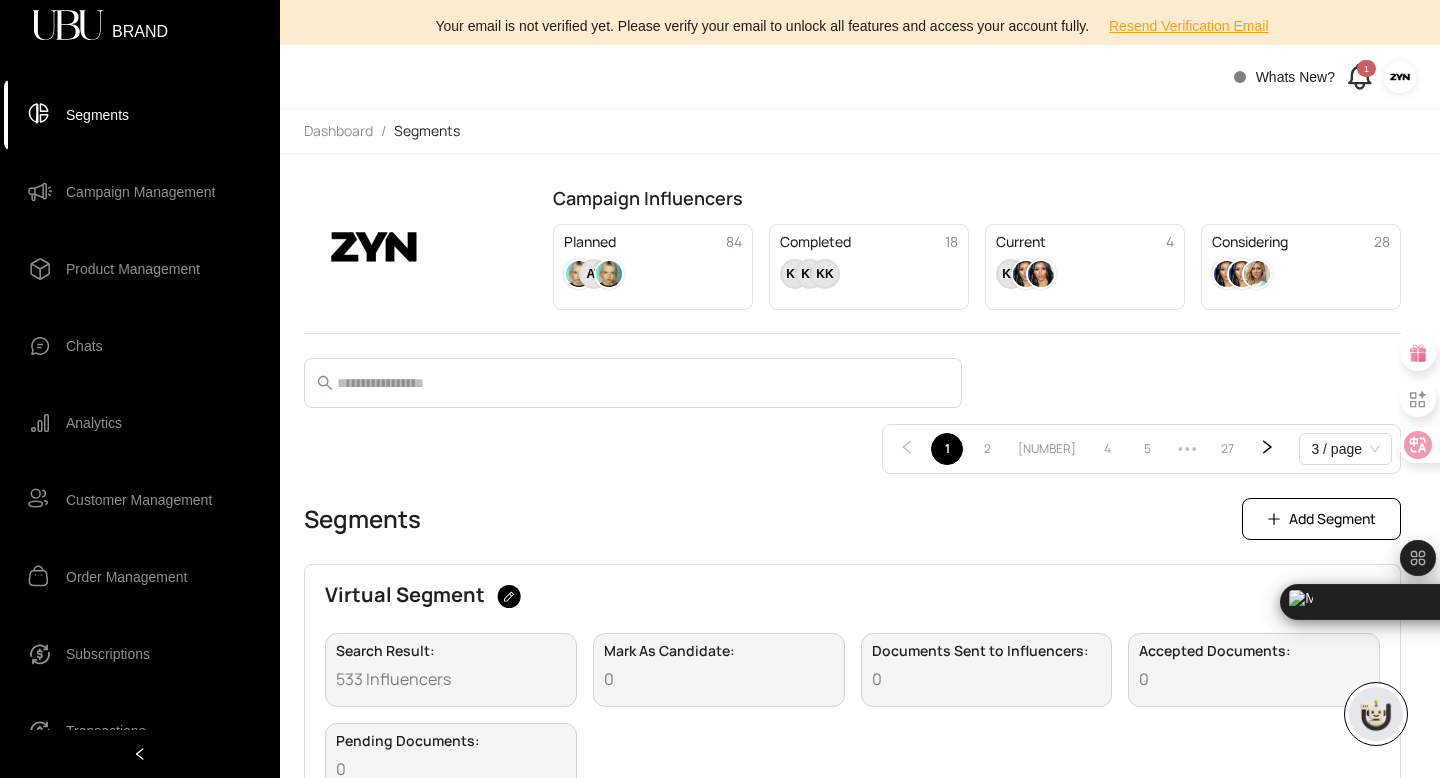 click on "Campaign Management" at bounding box center (140, 192) 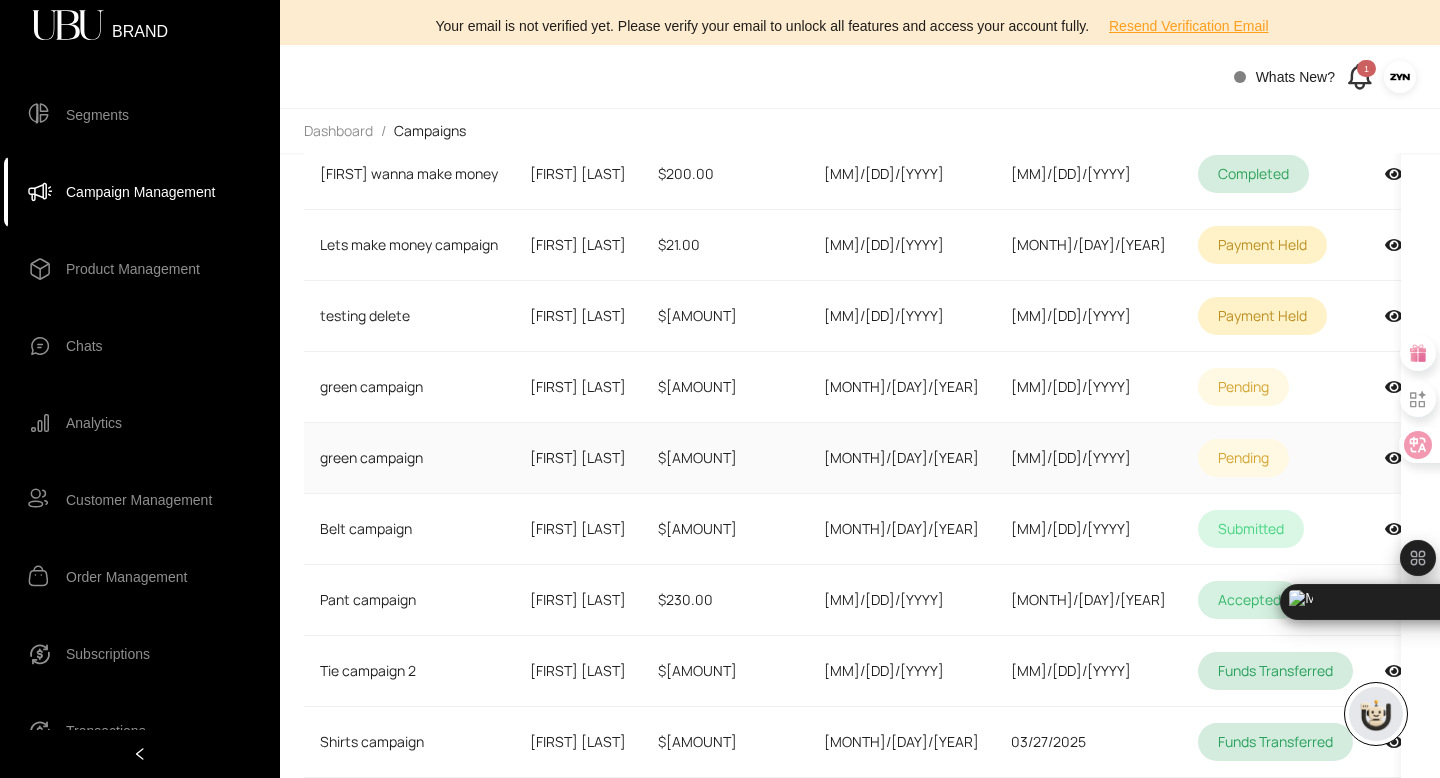 scroll, scrollTop: 0, scrollLeft: 0, axis: both 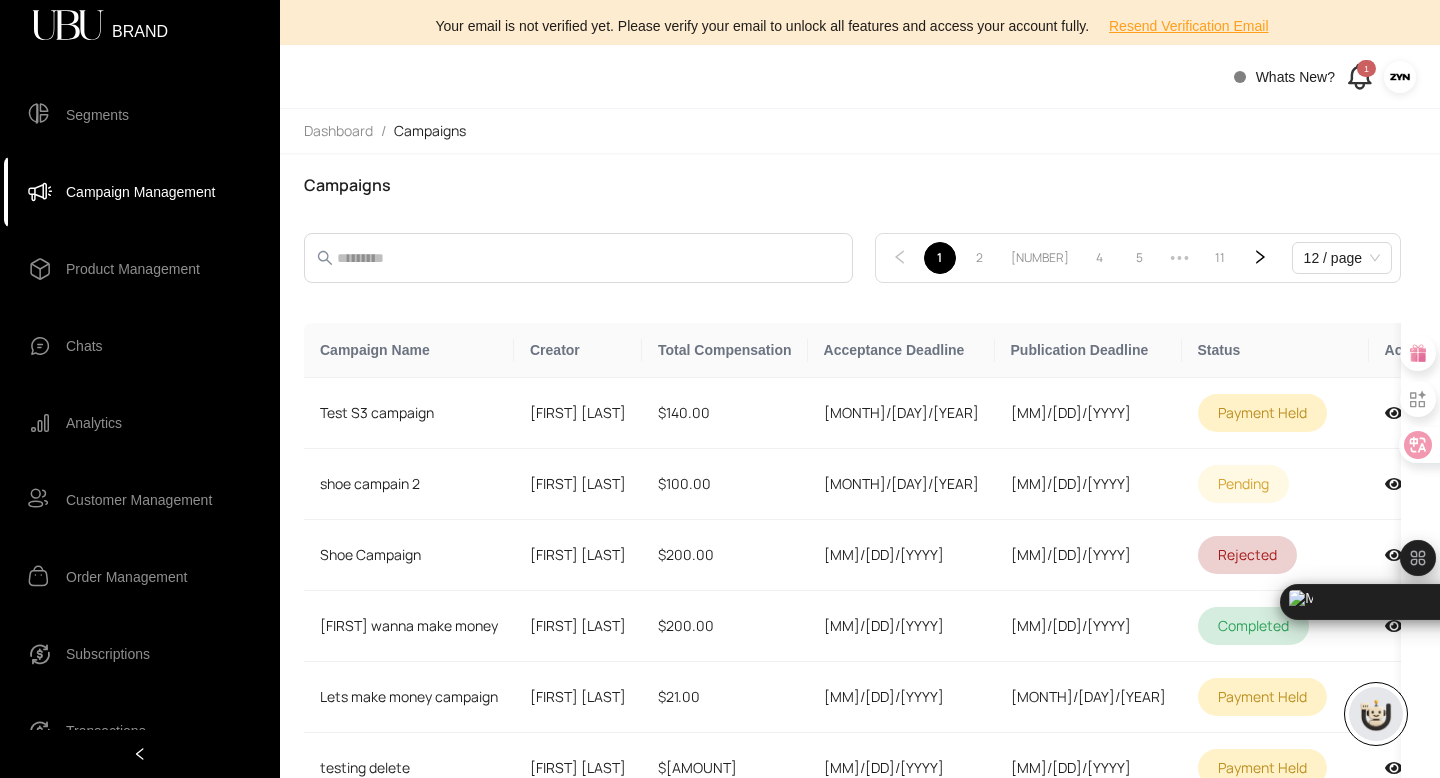 click on "Segments" at bounding box center [97, 115] 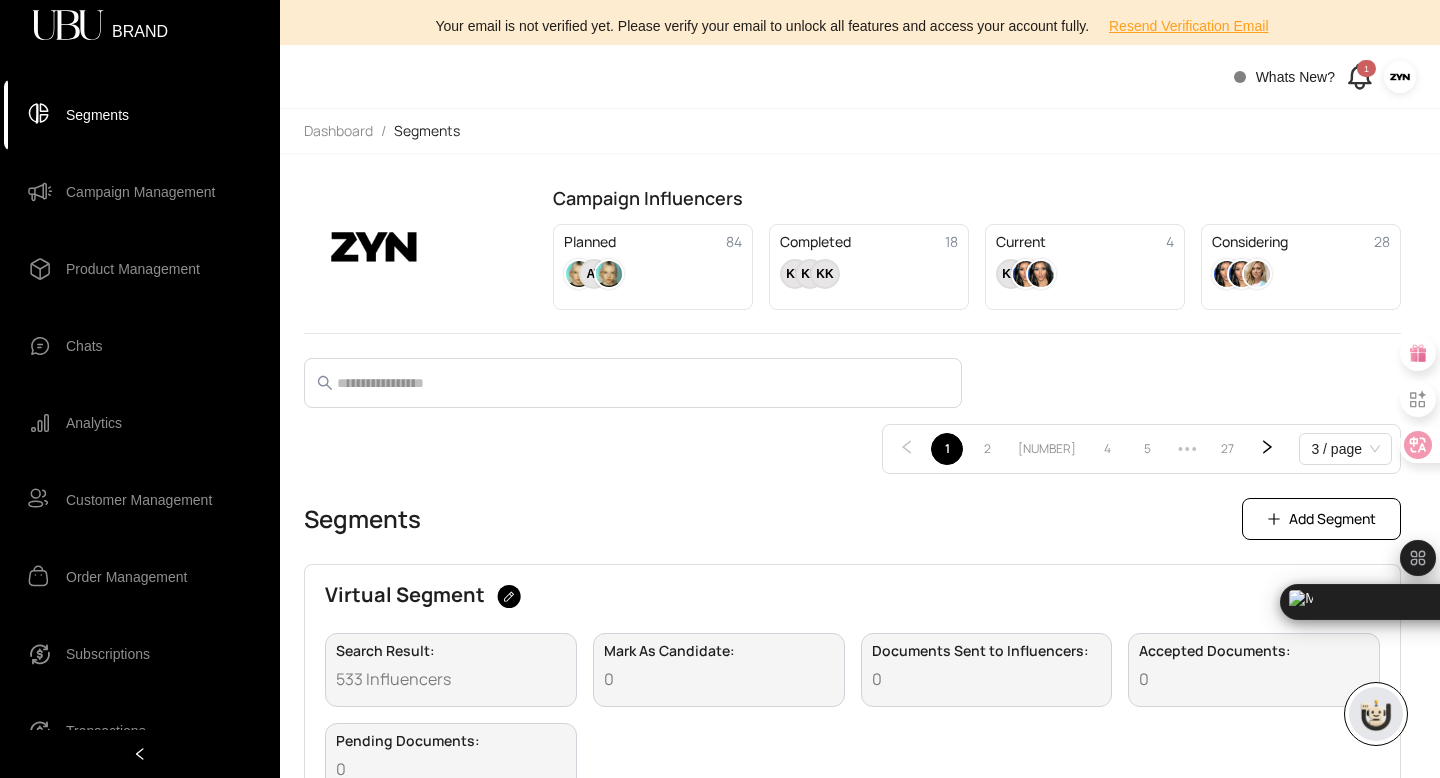 click on "Chats" at bounding box center (84, 346) 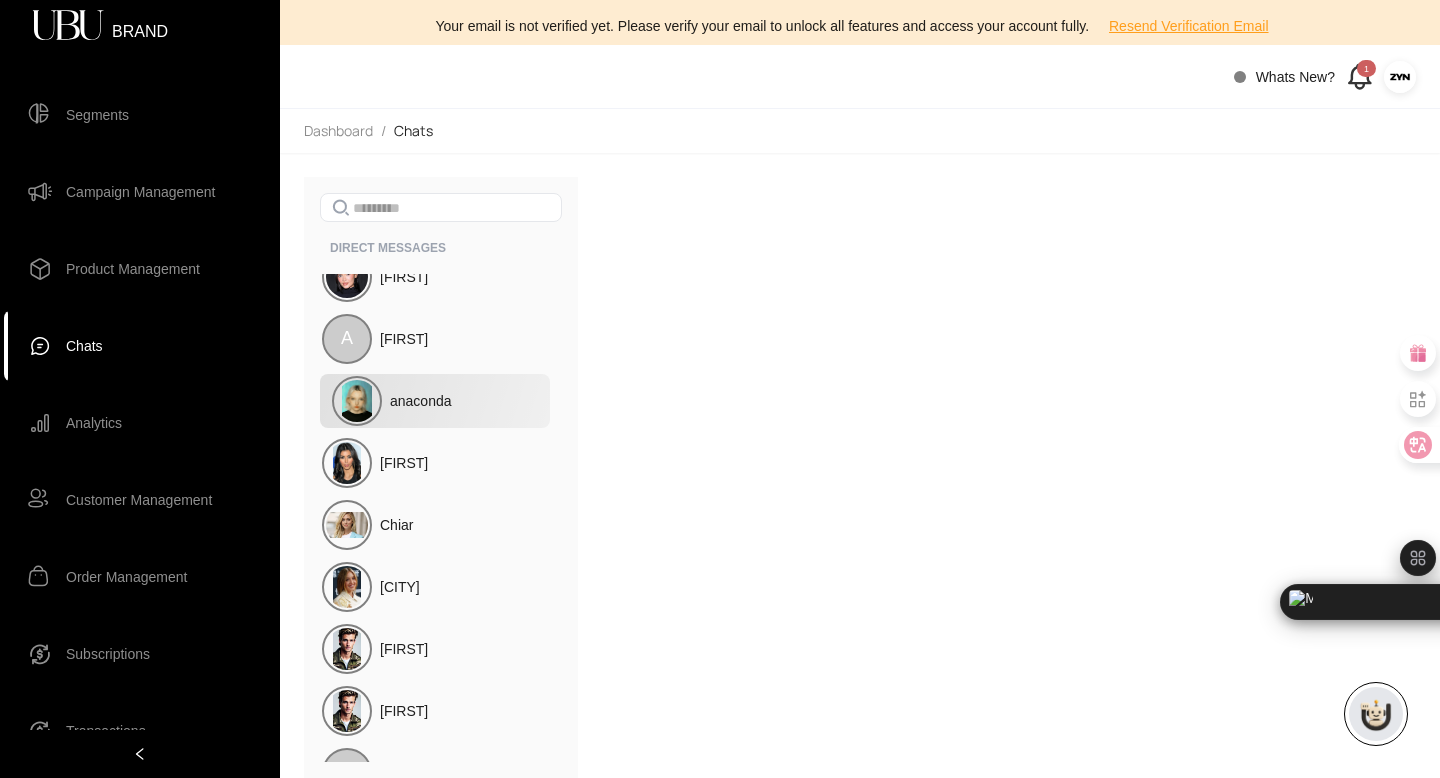 scroll, scrollTop: 0, scrollLeft: 0, axis: both 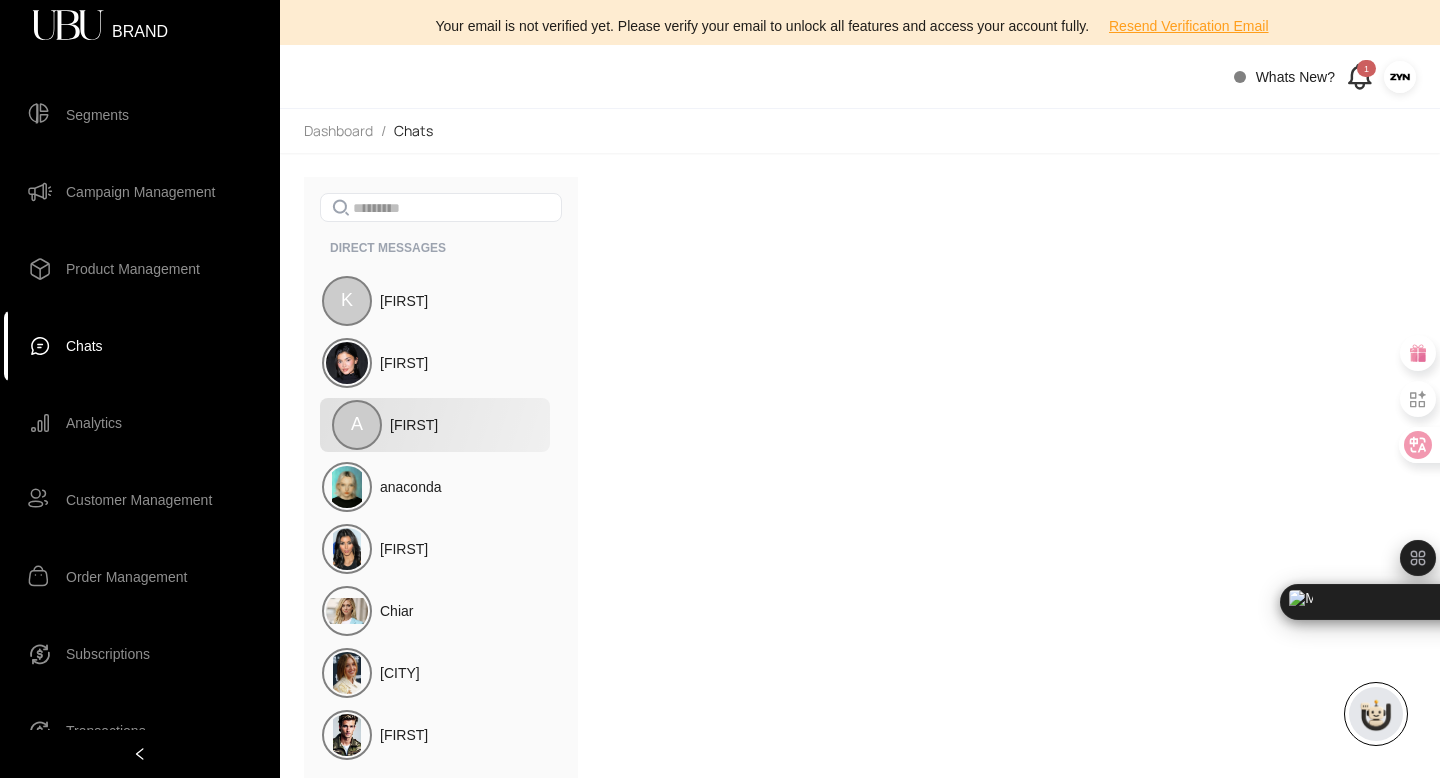 click on "[FIRST] [LAST]" at bounding box center (435, 425) 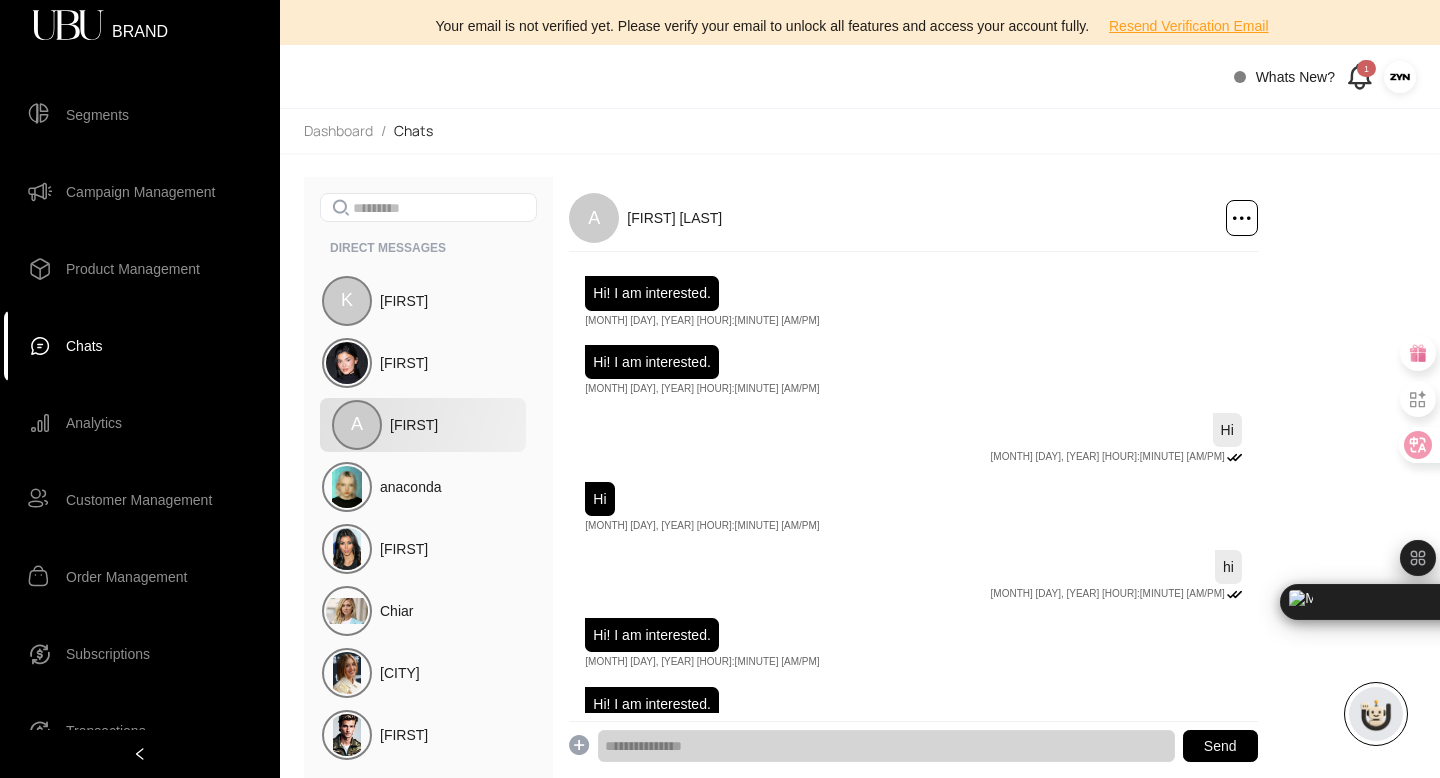scroll, scrollTop: 2078, scrollLeft: 0, axis: vertical 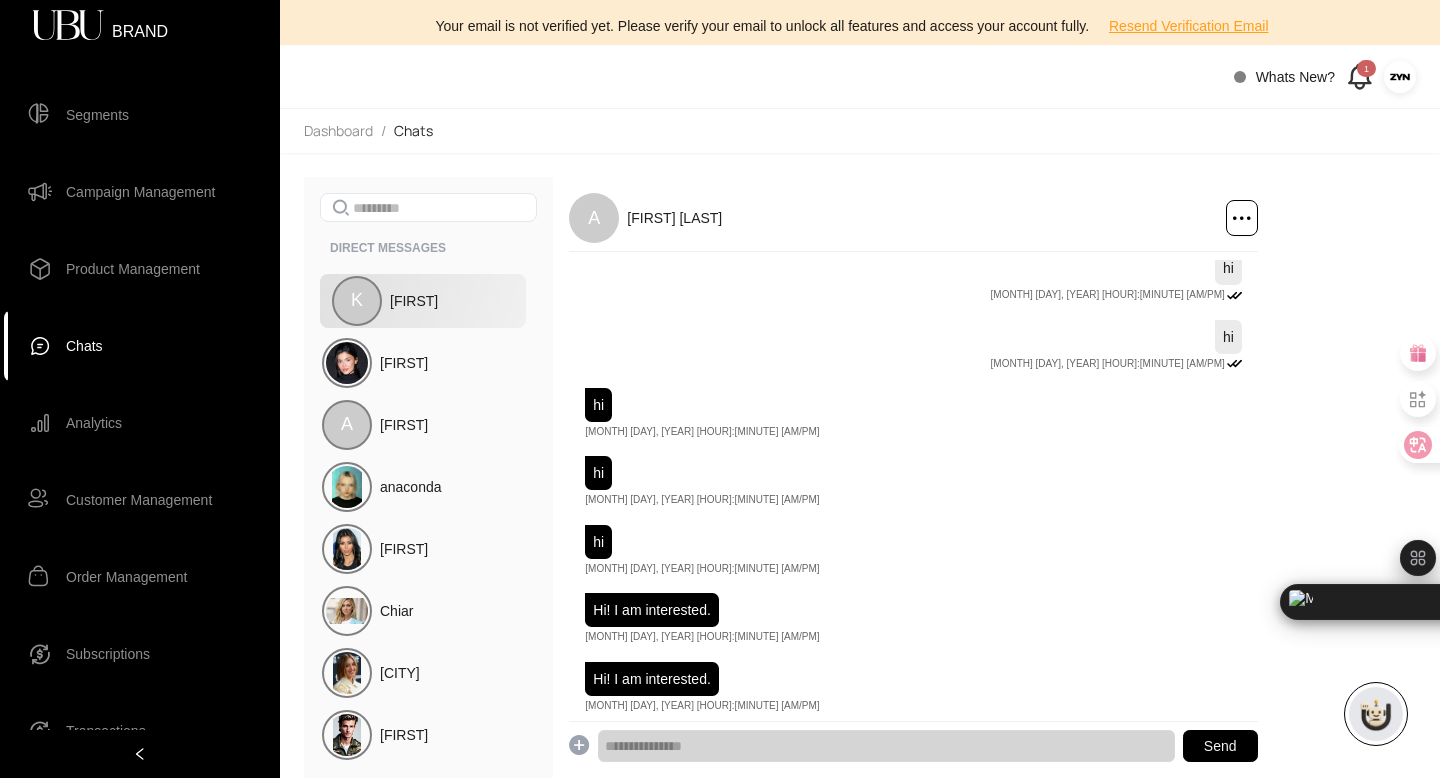 click on "[FIRST] [LAST]" at bounding box center (423, 301) 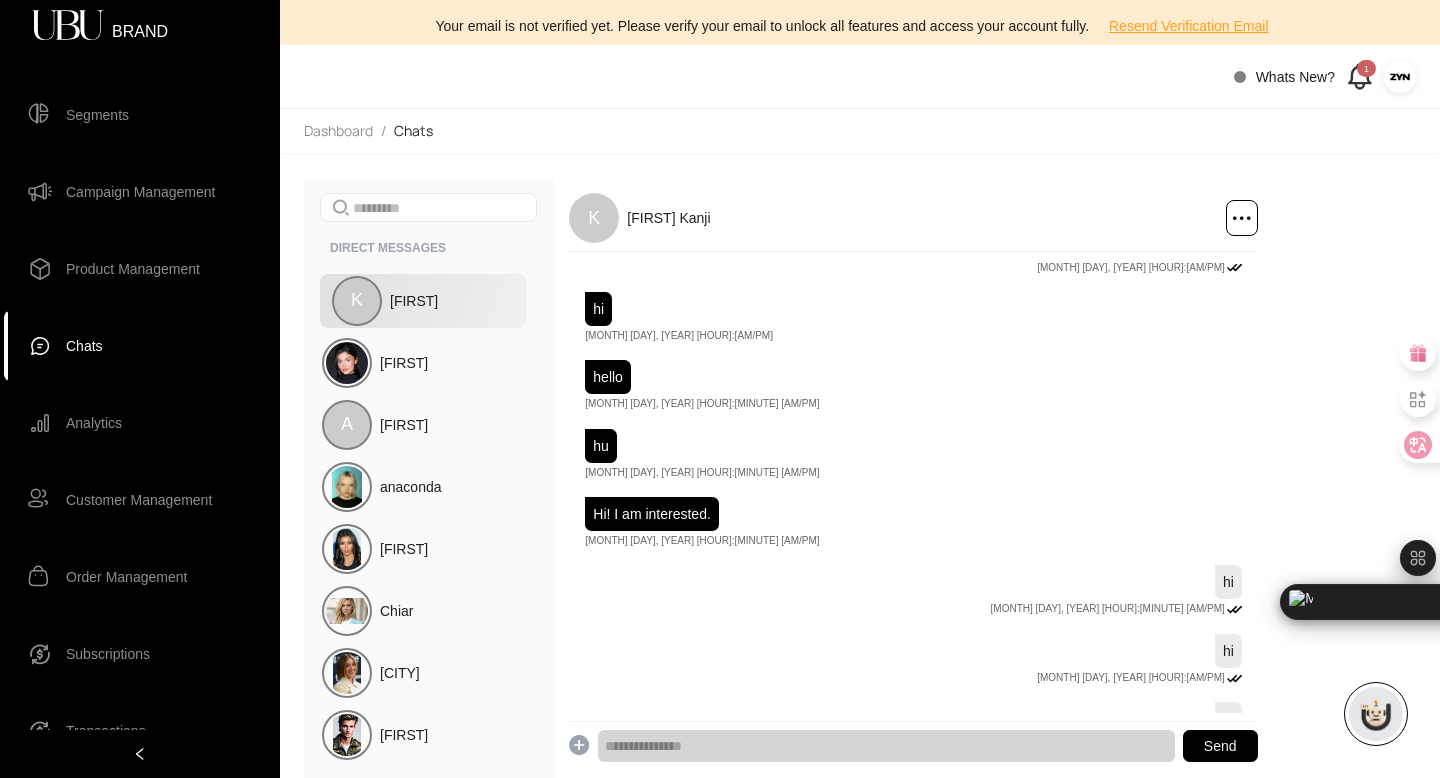 scroll, scrollTop: 11140, scrollLeft: 0, axis: vertical 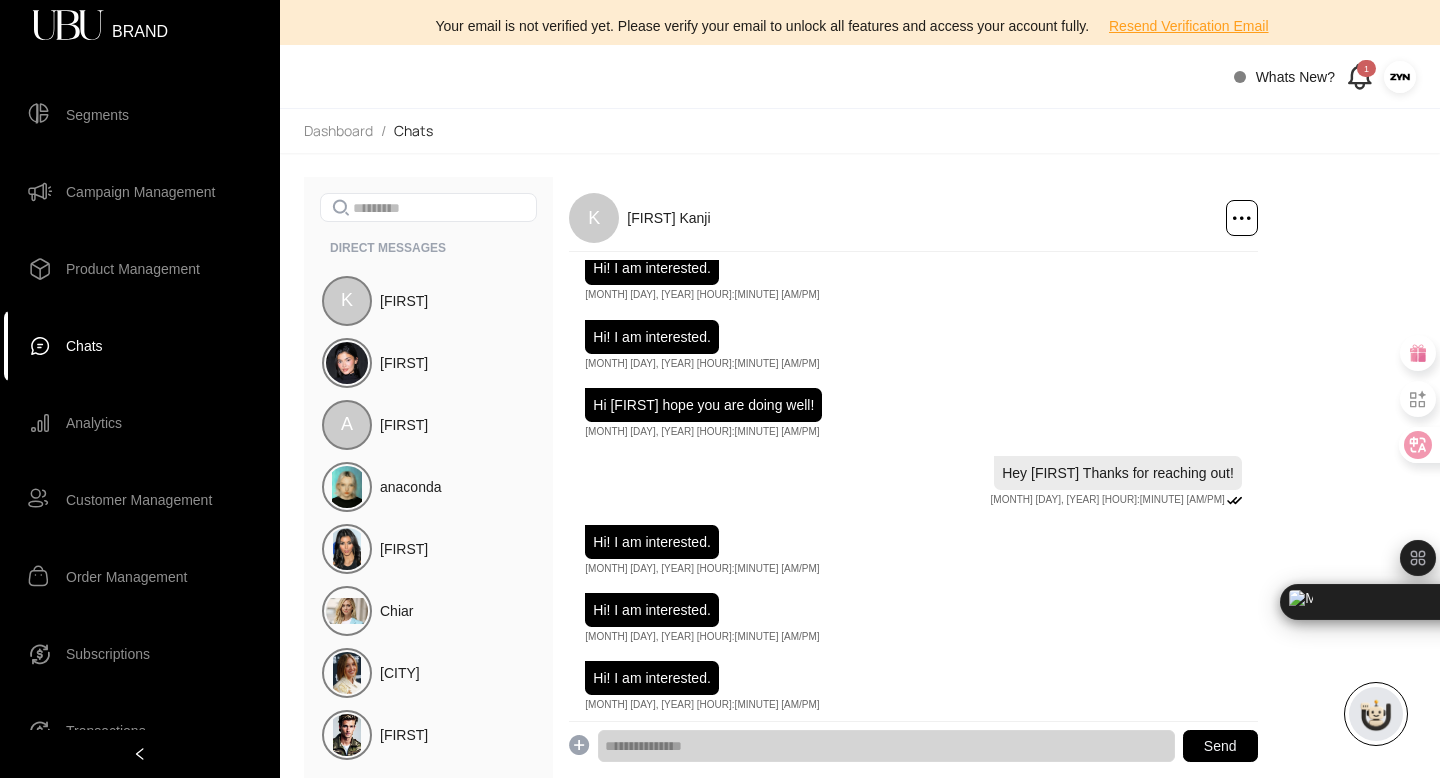 click on "Transactions" at bounding box center [106, 731] 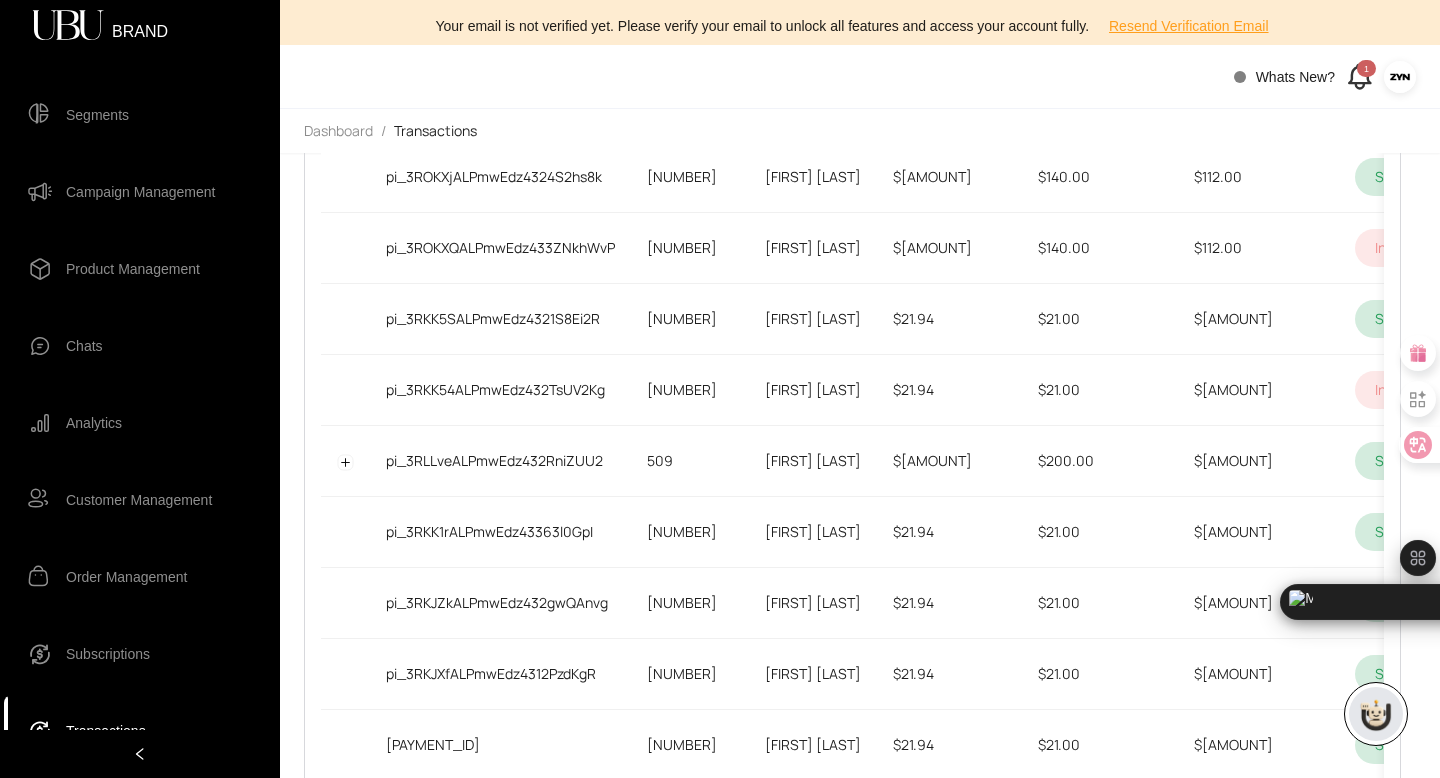 scroll, scrollTop: 544, scrollLeft: 0, axis: vertical 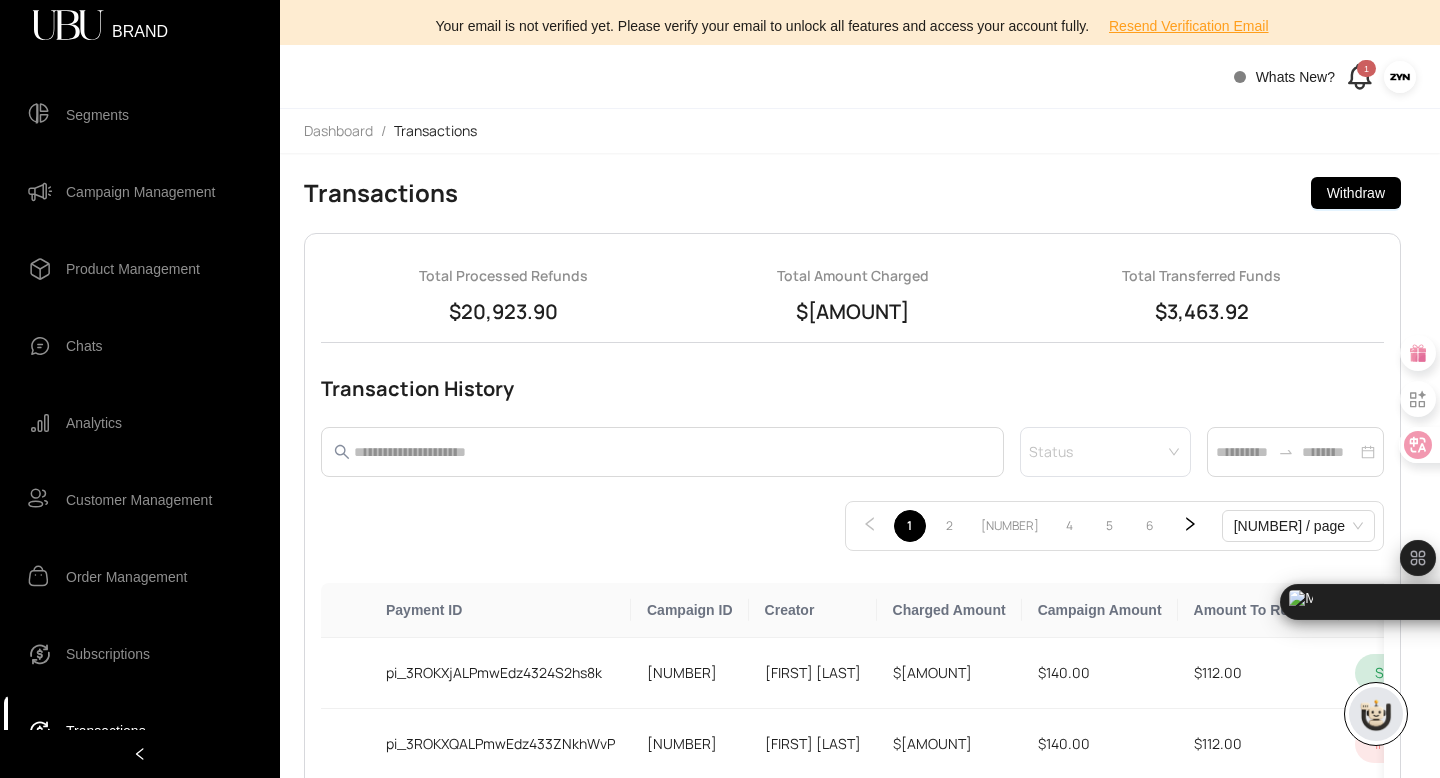 click on "Subscriptions" at bounding box center [108, 654] 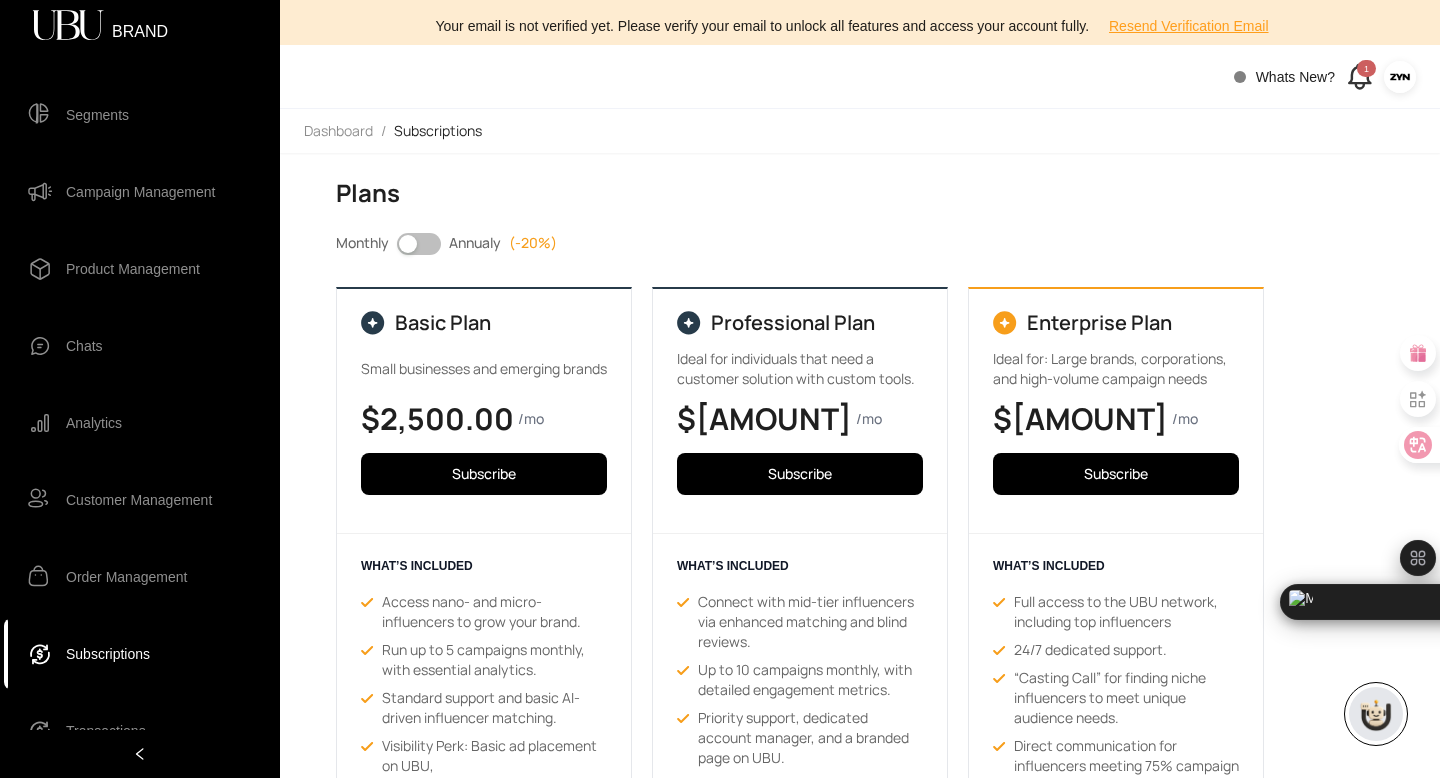 click on "Segments" at bounding box center [140, 115] 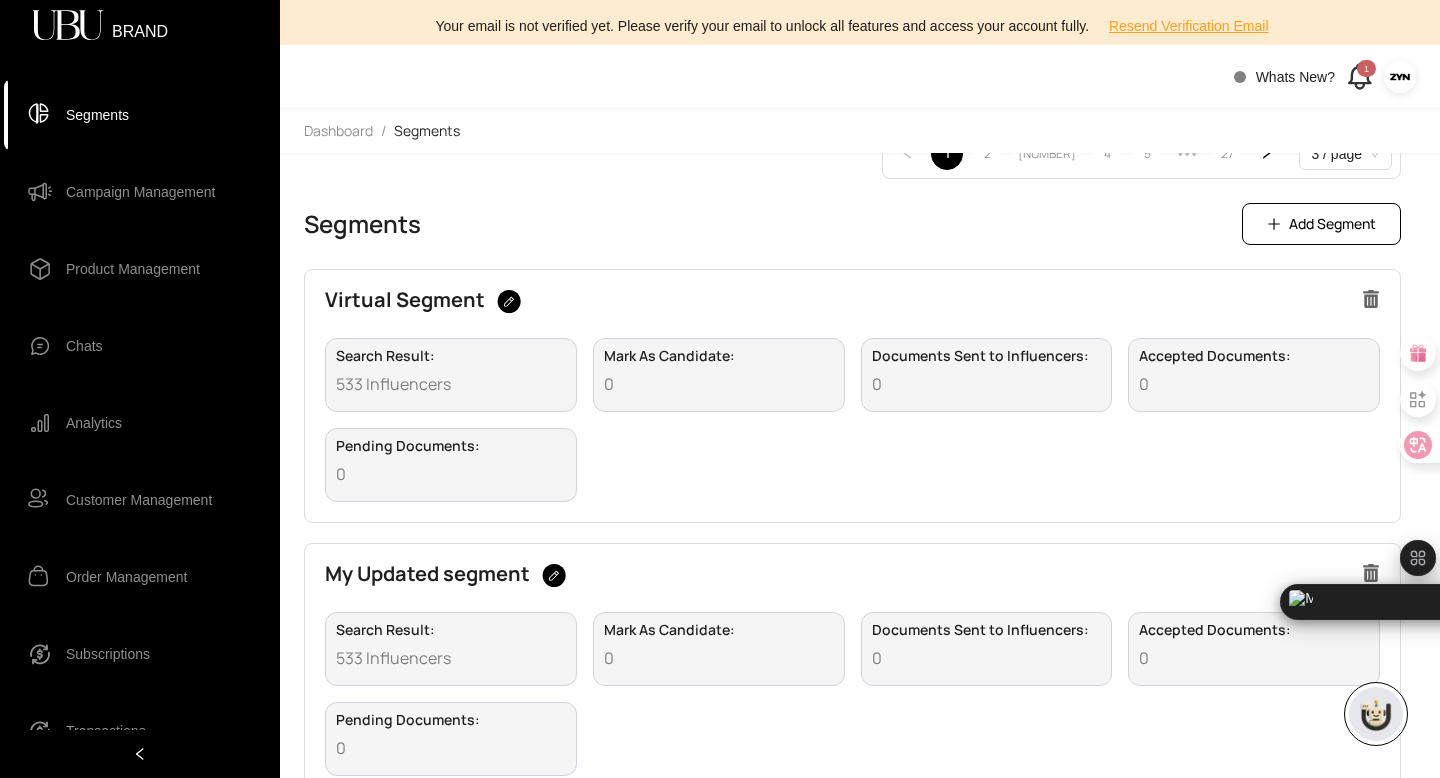 scroll, scrollTop: 347, scrollLeft: 0, axis: vertical 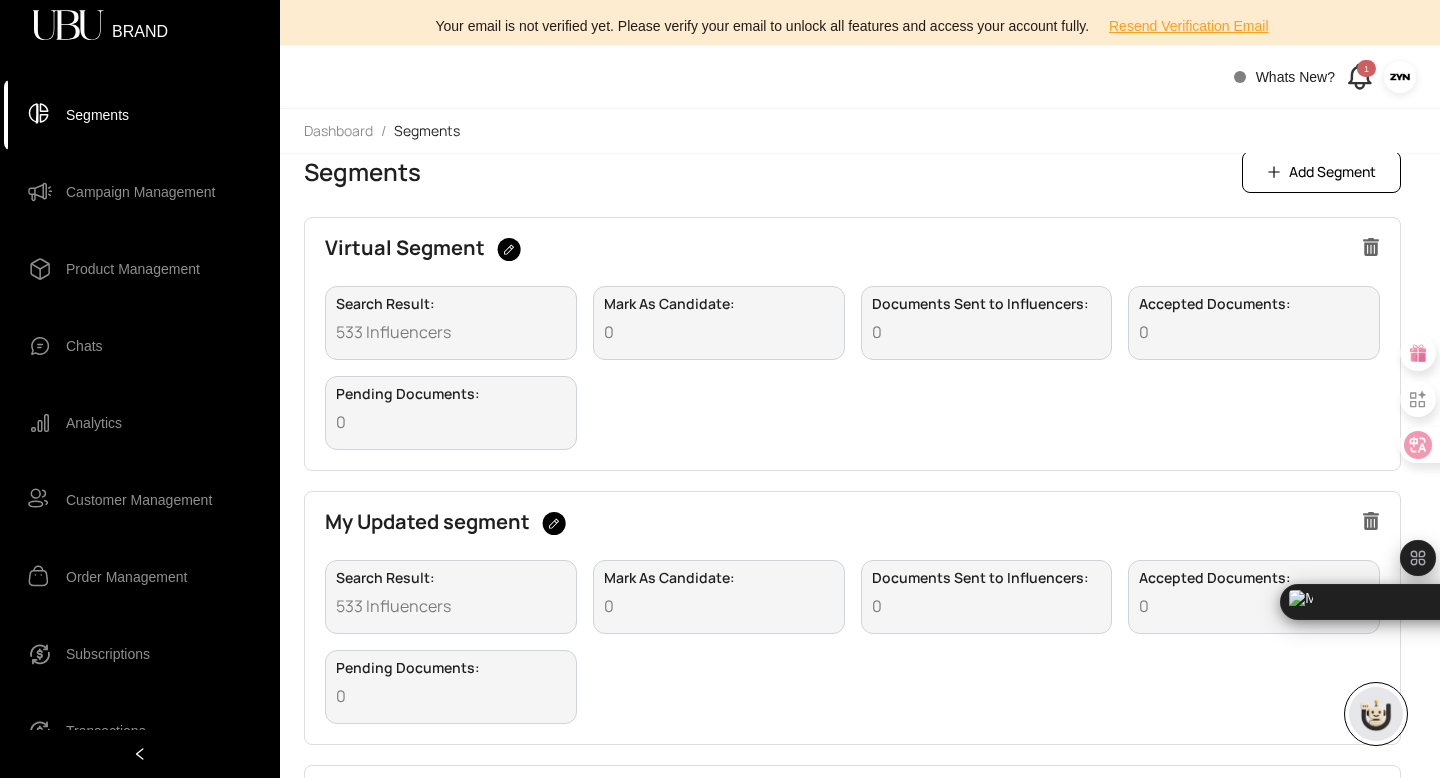 click on "Virtual Segment" at bounding box center [852, 258] 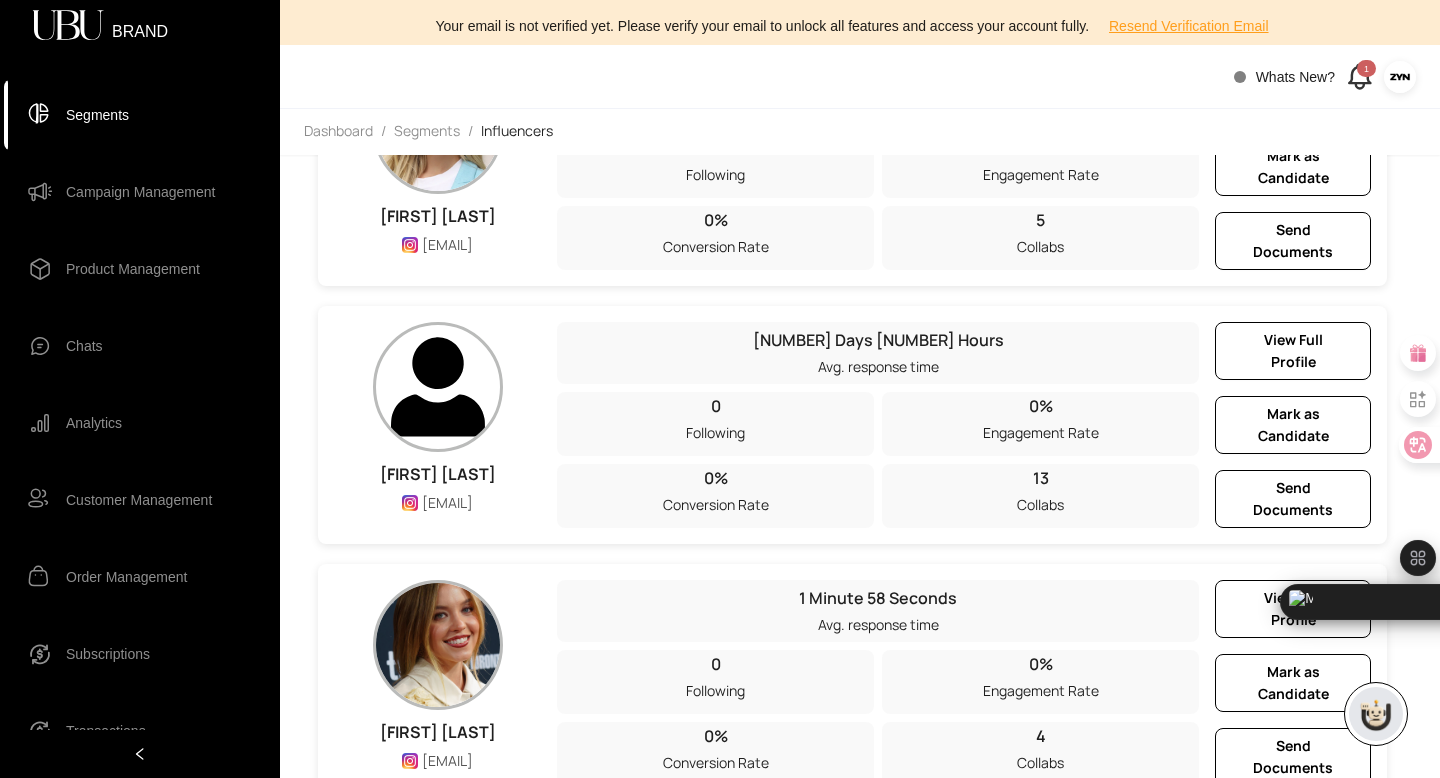 scroll, scrollTop: 812, scrollLeft: 0, axis: vertical 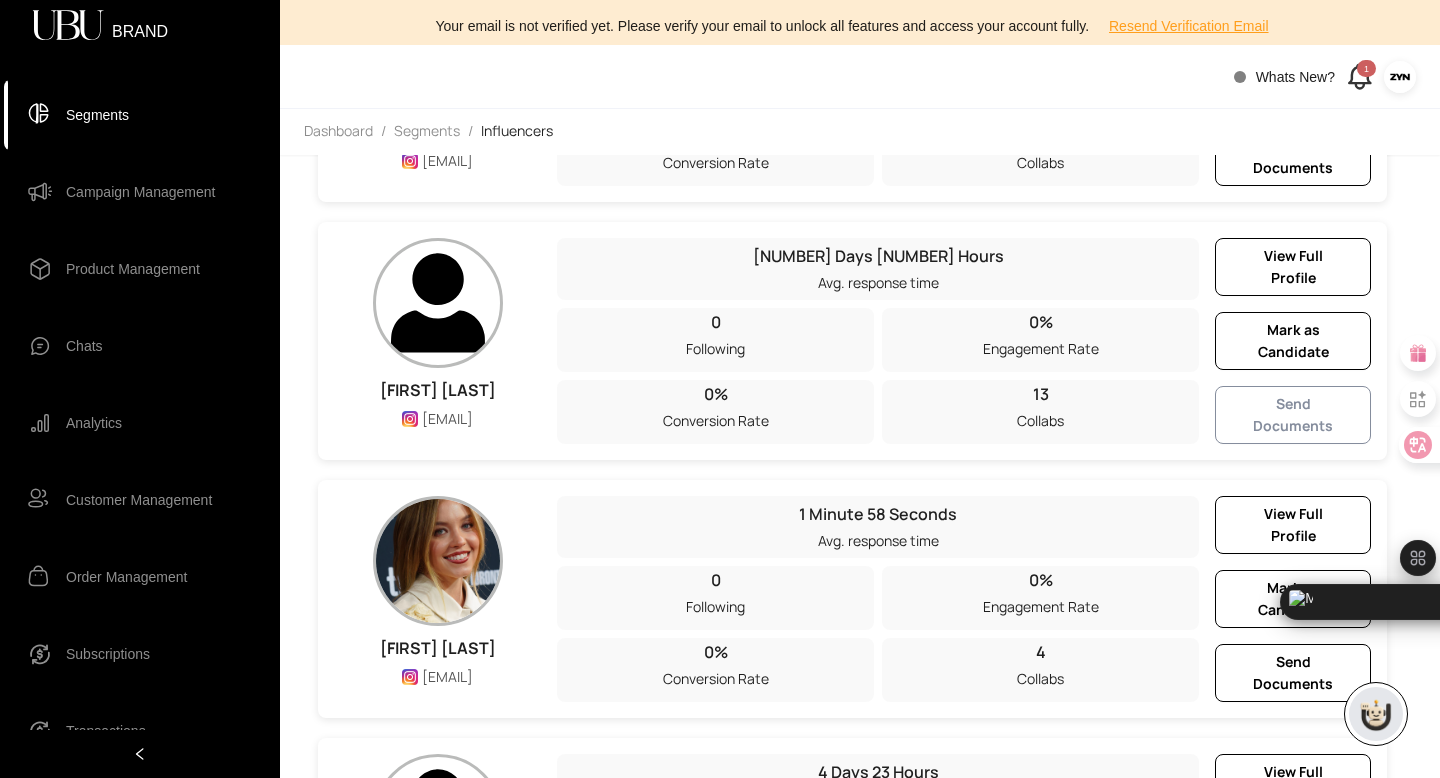 click on "Send Documents" at bounding box center (1293, 267) 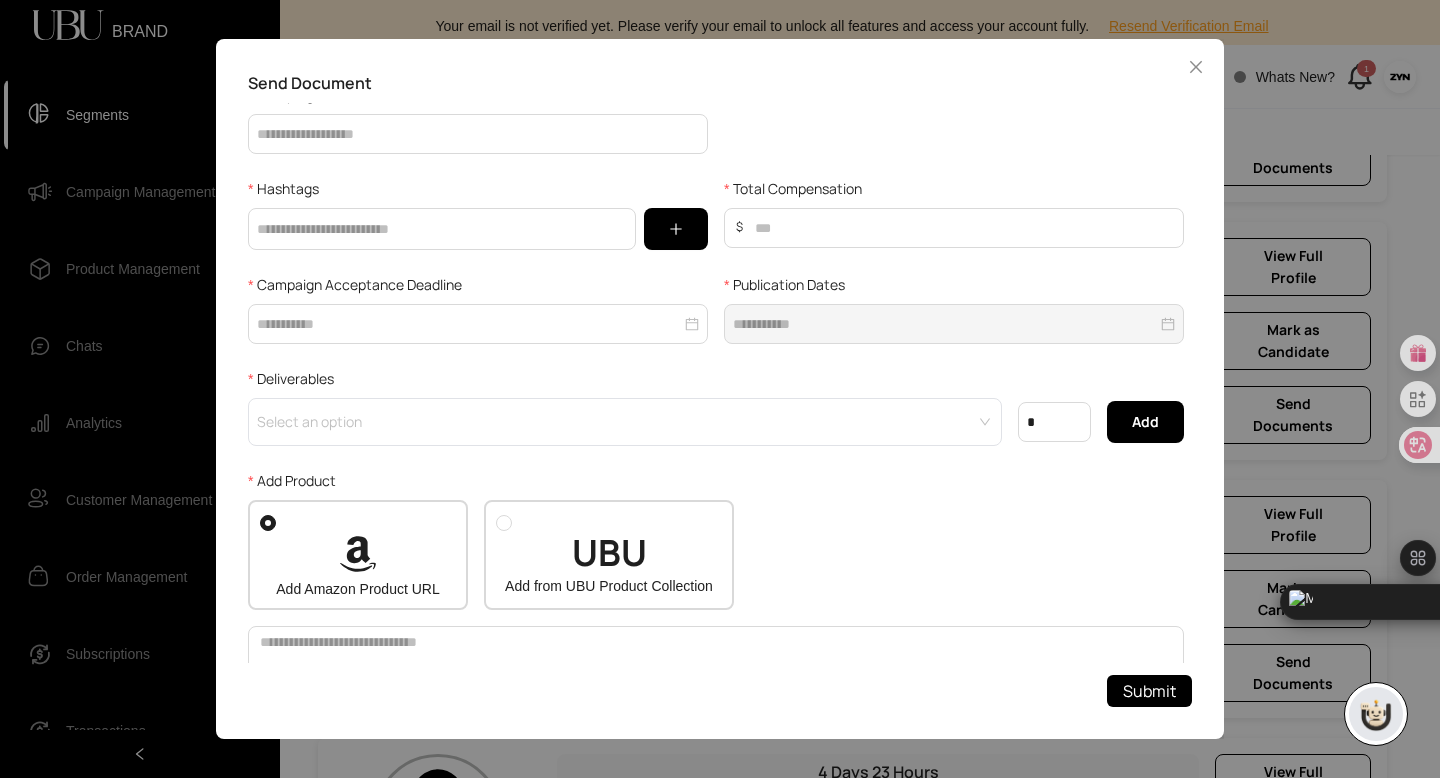 scroll, scrollTop: 0, scrollLeft: 0, axis: both 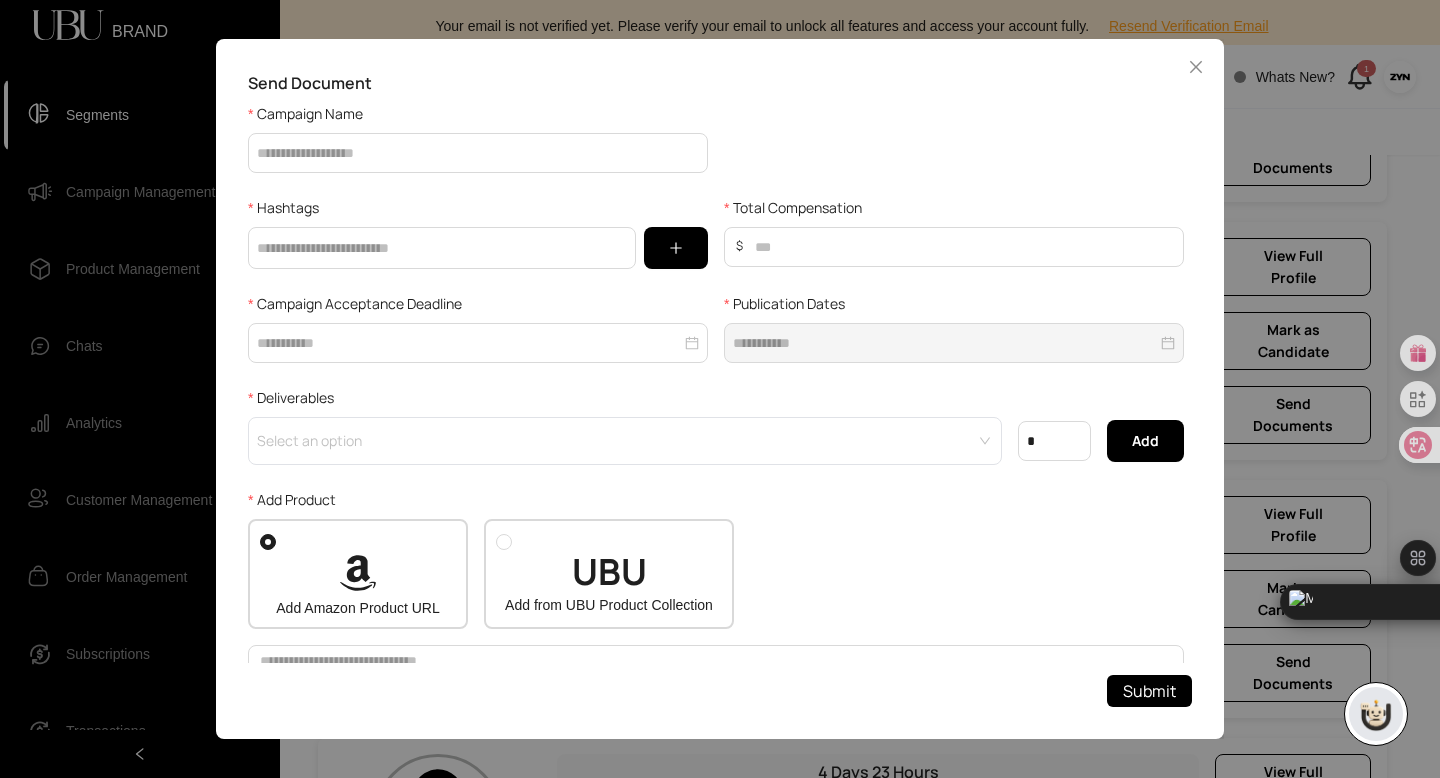 click on "Add Product" at bounding box center [716, 402] 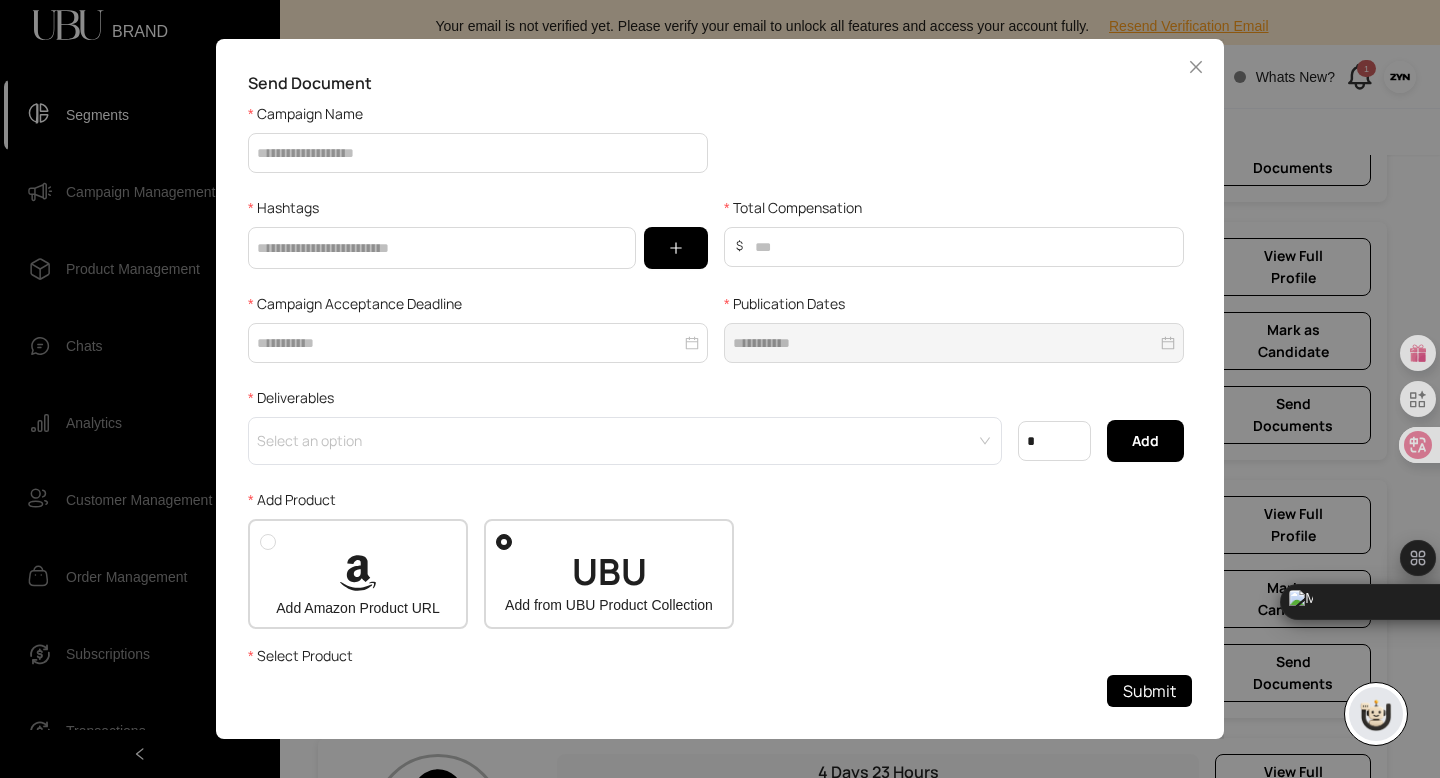 click at bounding box center [358, 573] 